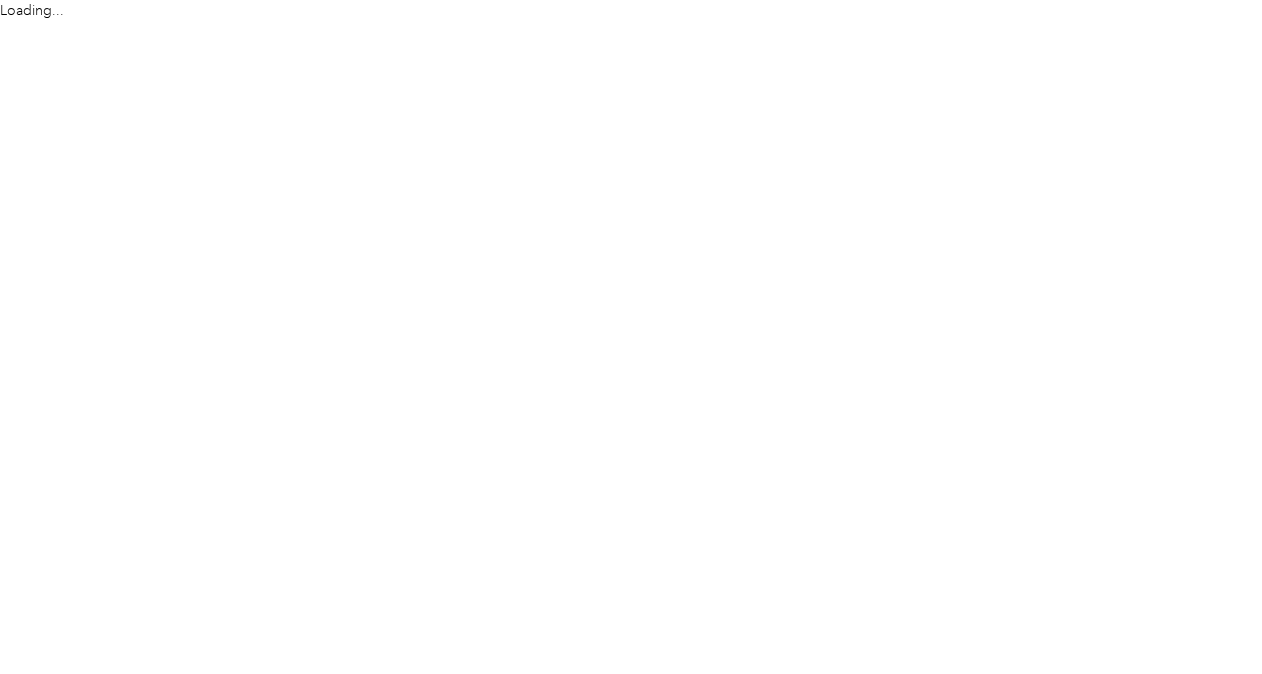 scroll, scrollTop: 0, scrollLeft: 0, axis: both 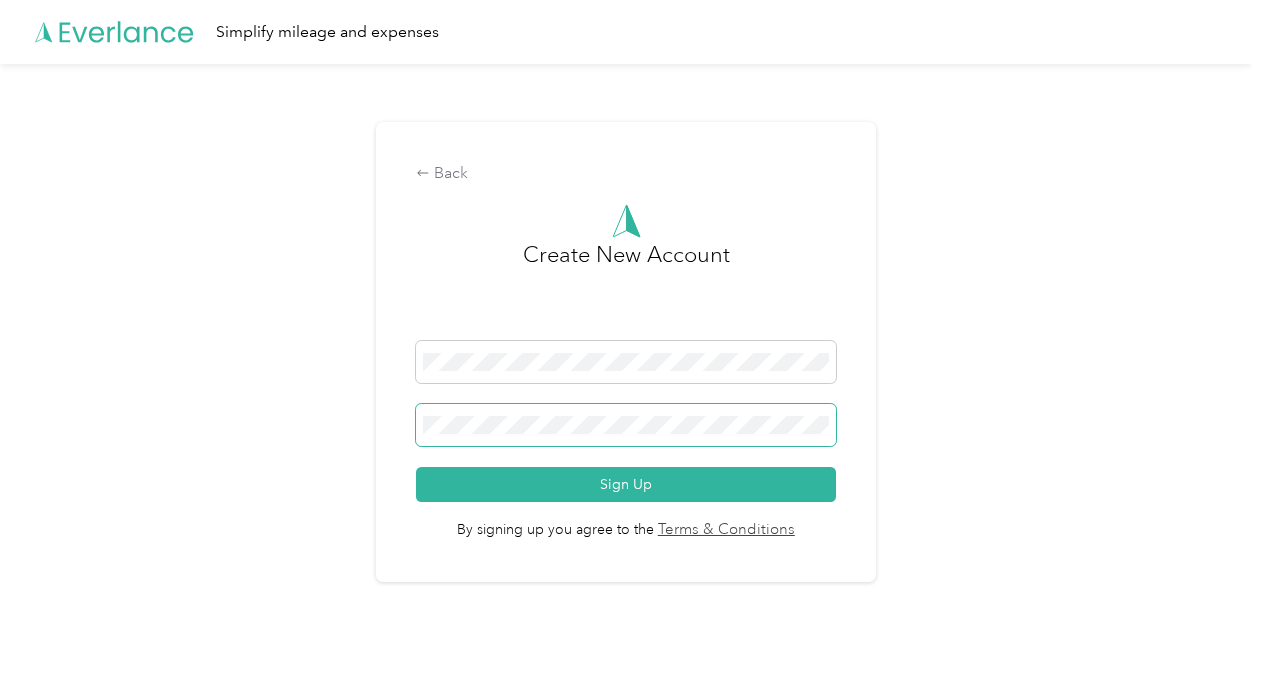 click at bounding box center (625, 425) 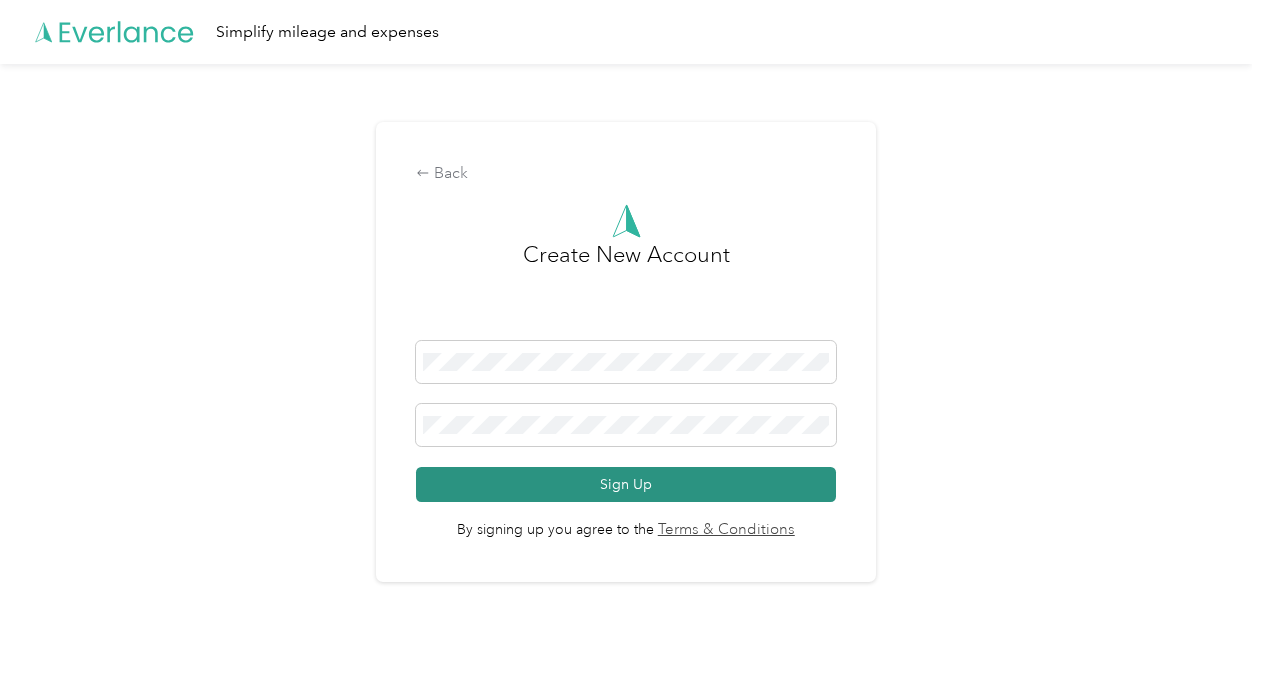 click on "Sign Up" at bounding box center (625, 484) 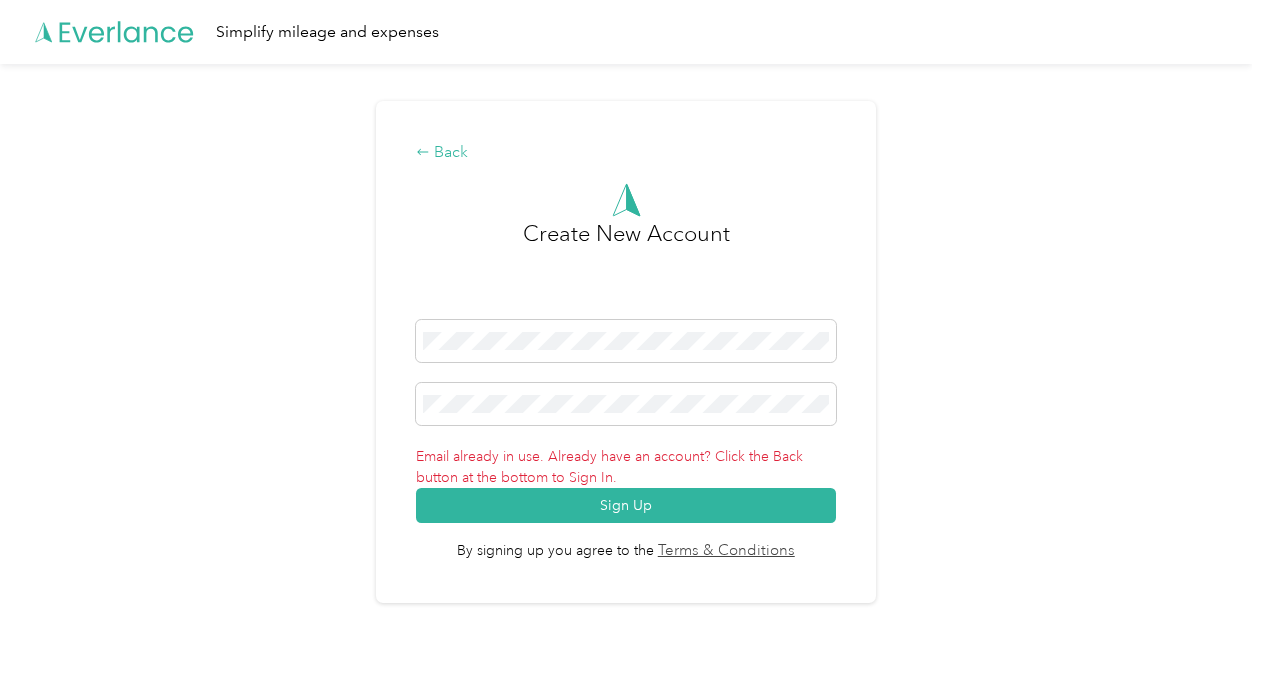 click 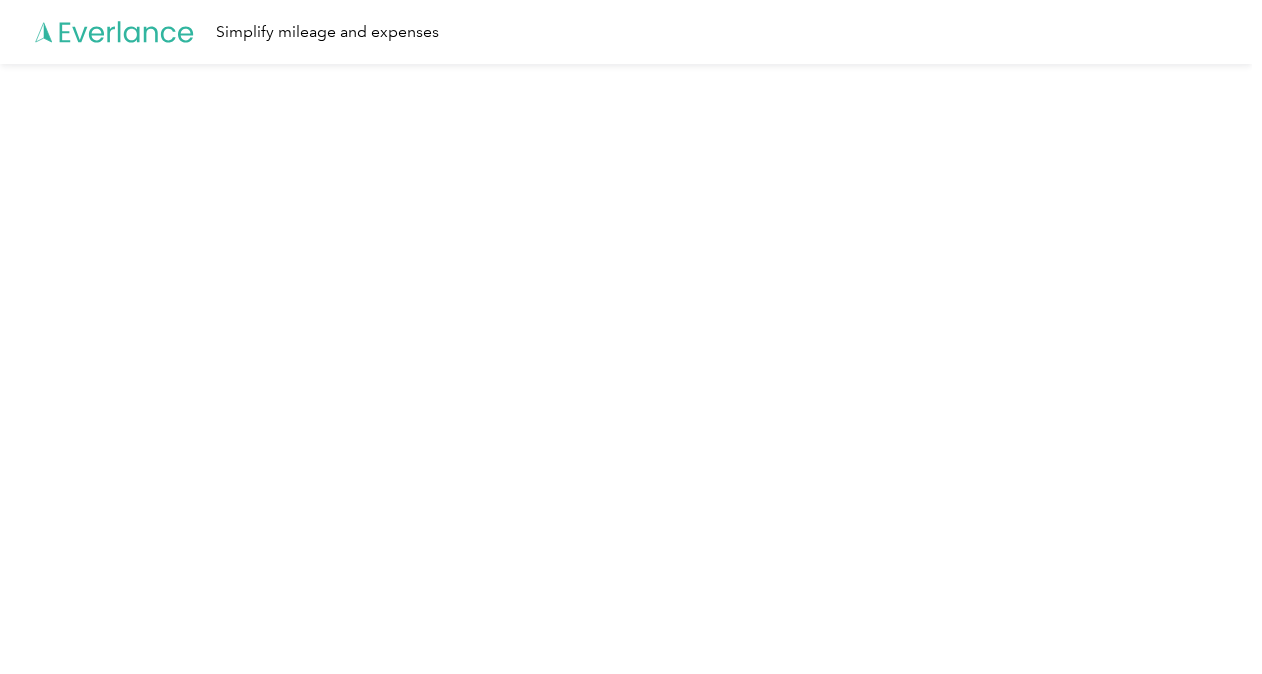 click on "Simplify mileage and expenses" at bounding box center [626, 337] 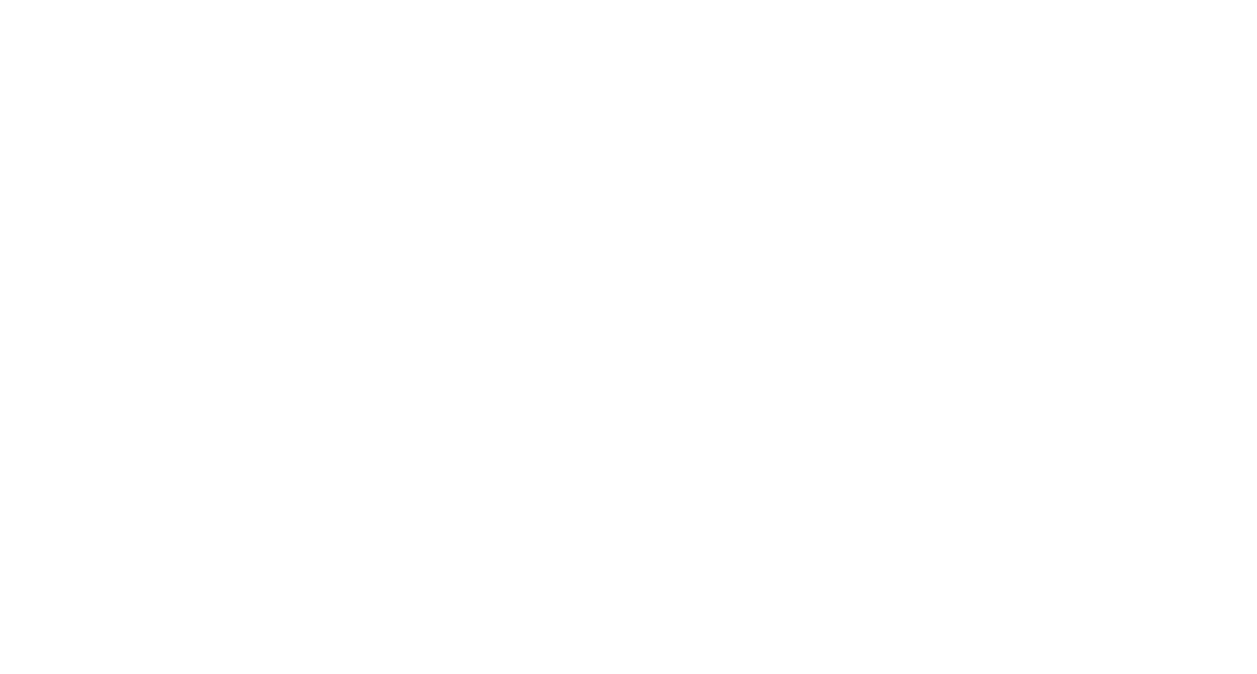scroll, scrollTop: 0, scrollLeft: 0, axis: both 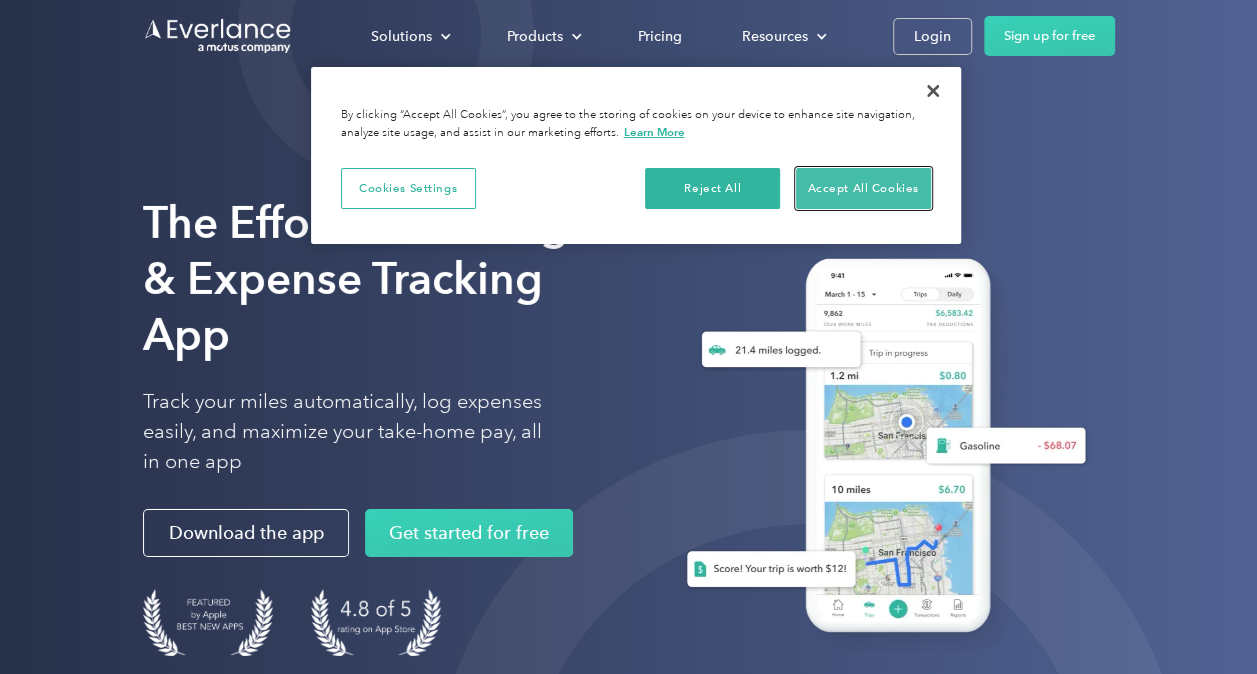 click on "Accept All Cookies" at bounding box center [863, 189] 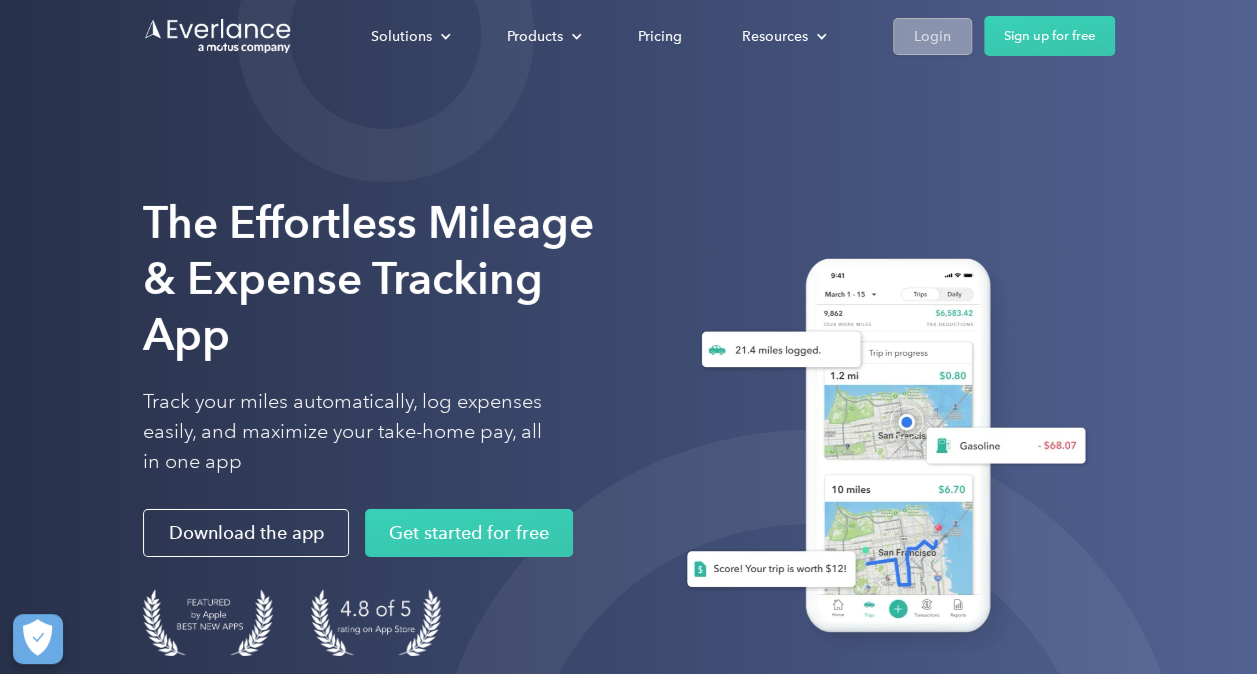 click on "Login" at bounding box center [932, 36] 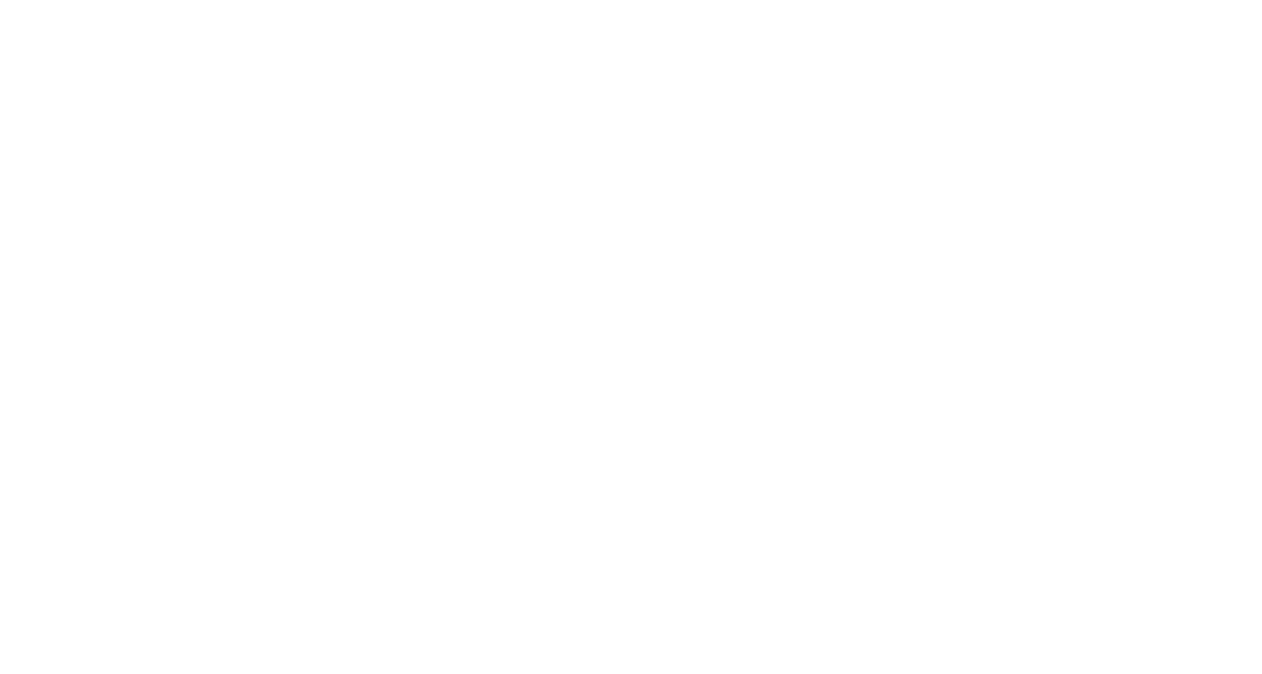 scroll, scrollTop: 0, scrollLeft: 0, axis: both 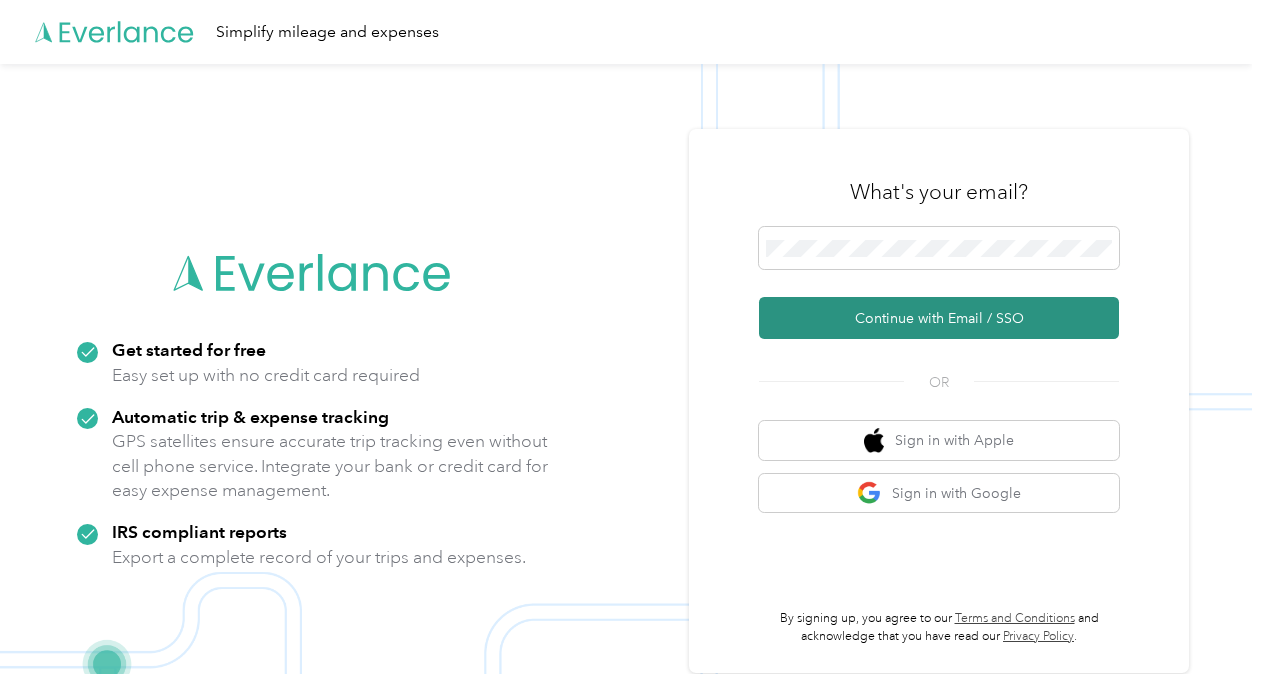 click on "Continue with Email / SSO" at bounding box center (939, 318) 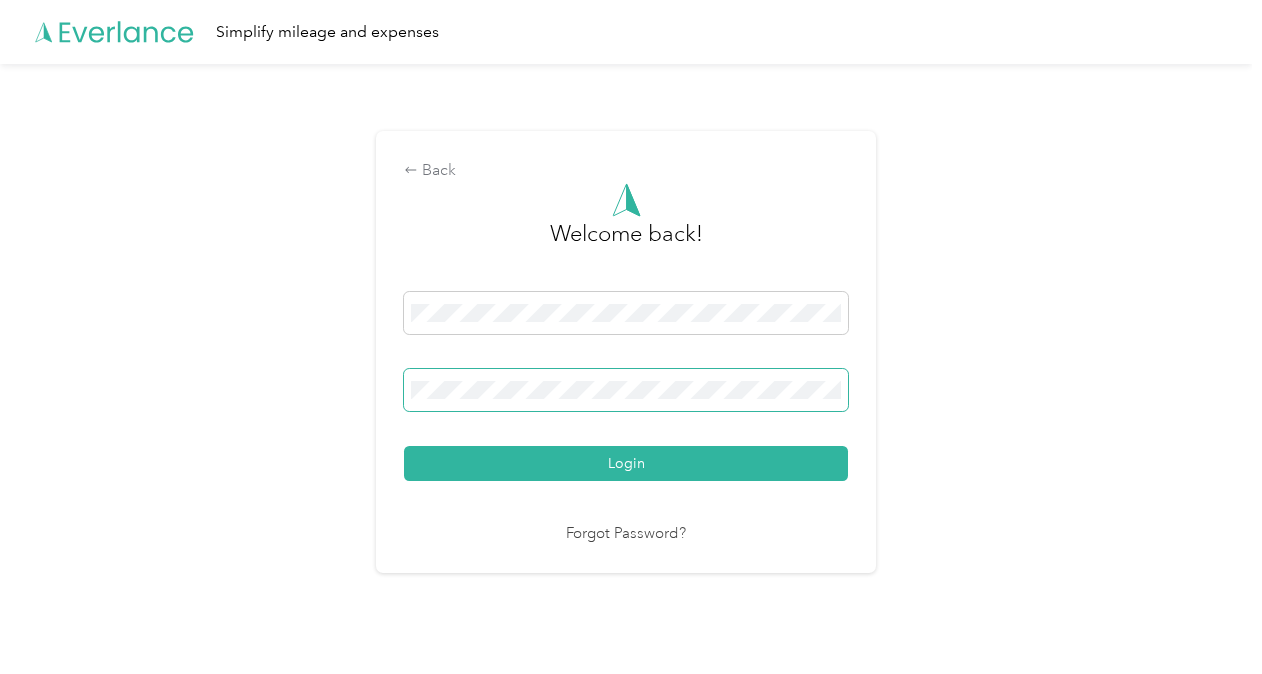 click on "Login" at bounding box center [626, 463] 